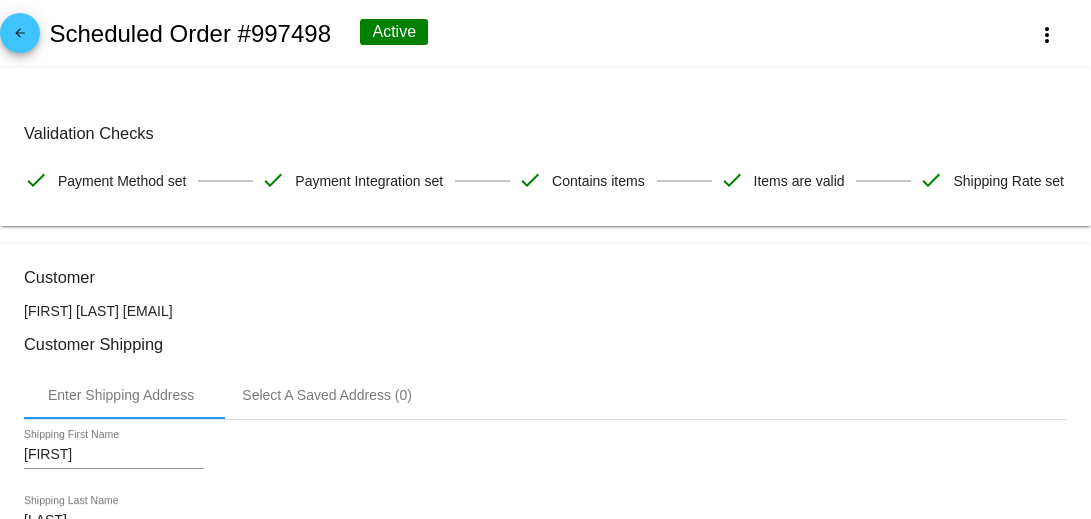 scroll, scrollTop: 0, scrollLeft: 0, axis: both 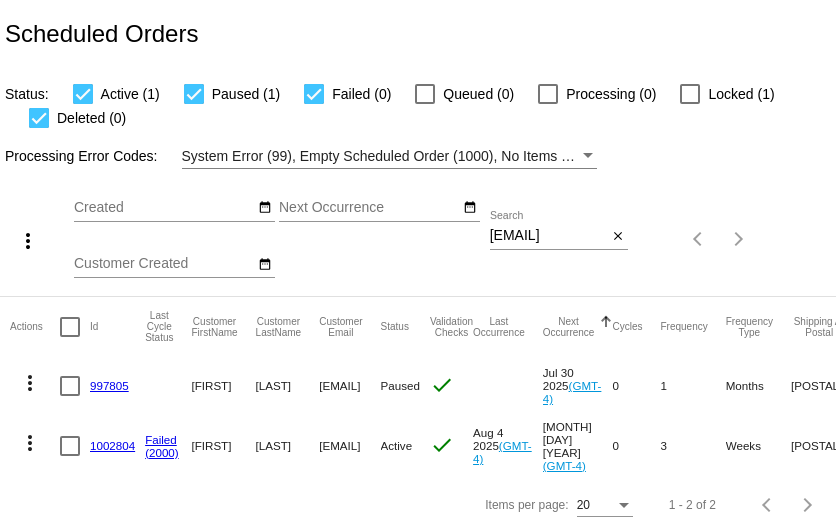 click on "[EMAIL]
Search" 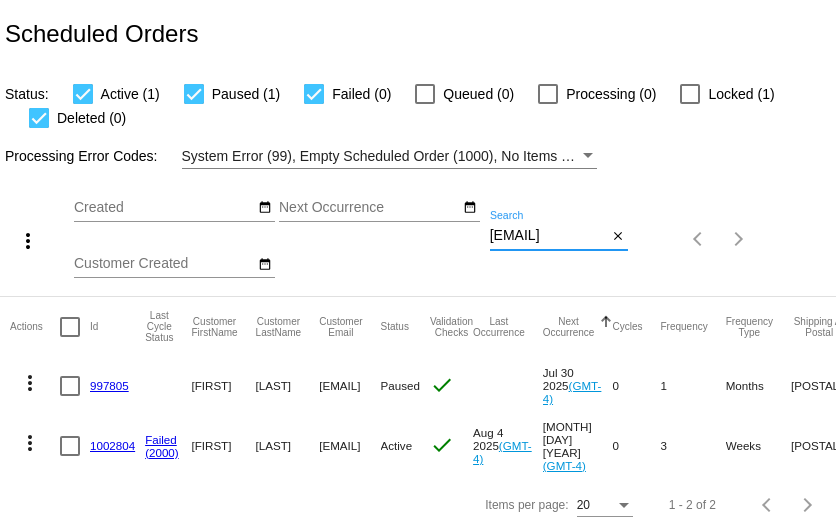 scroll, scrollTop: 0, scrollLeft: 0, axis: both 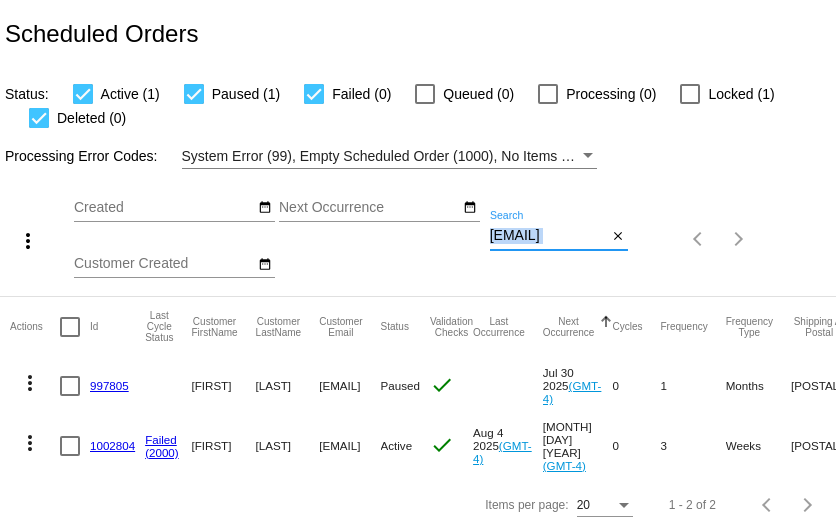 click on "[EMAIL]
Search" 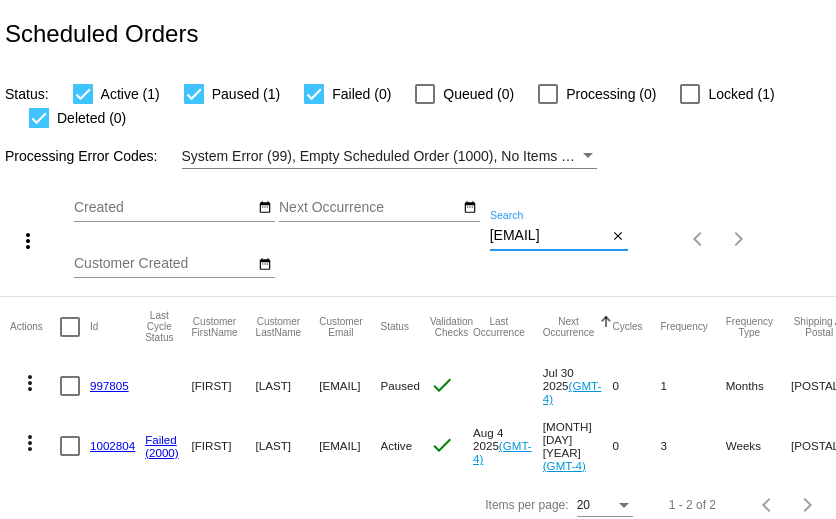 scroll, scrollTop: 0, scrollLeft: 42, axis: horizontal 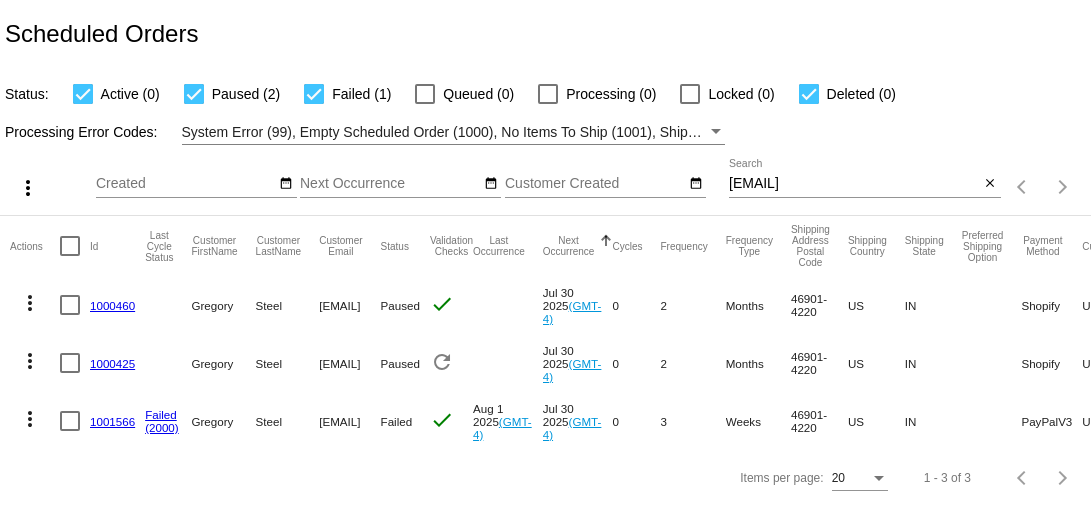 click on "1000425" 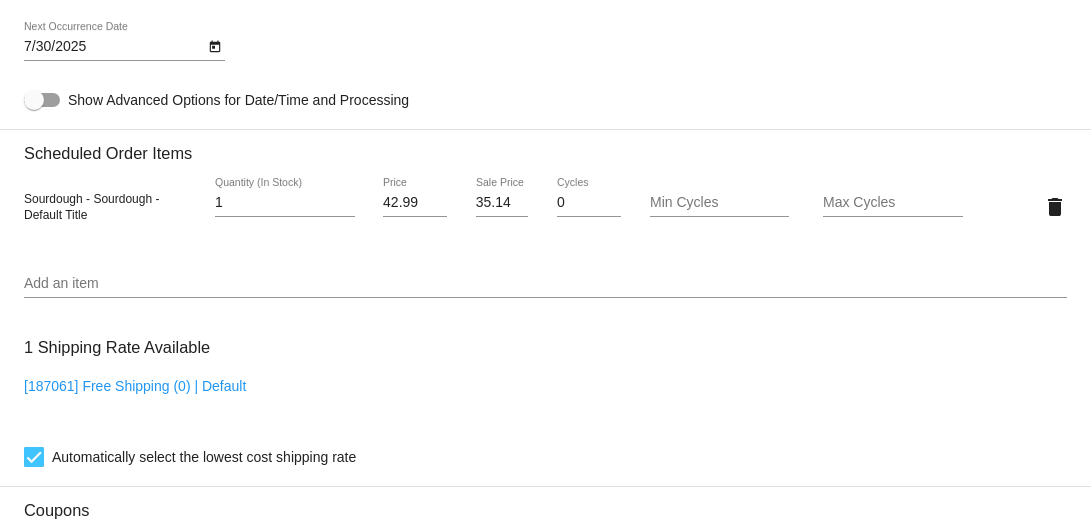 scroll, scrollTop: 1093, scrollLeft: 0, axis: vertical 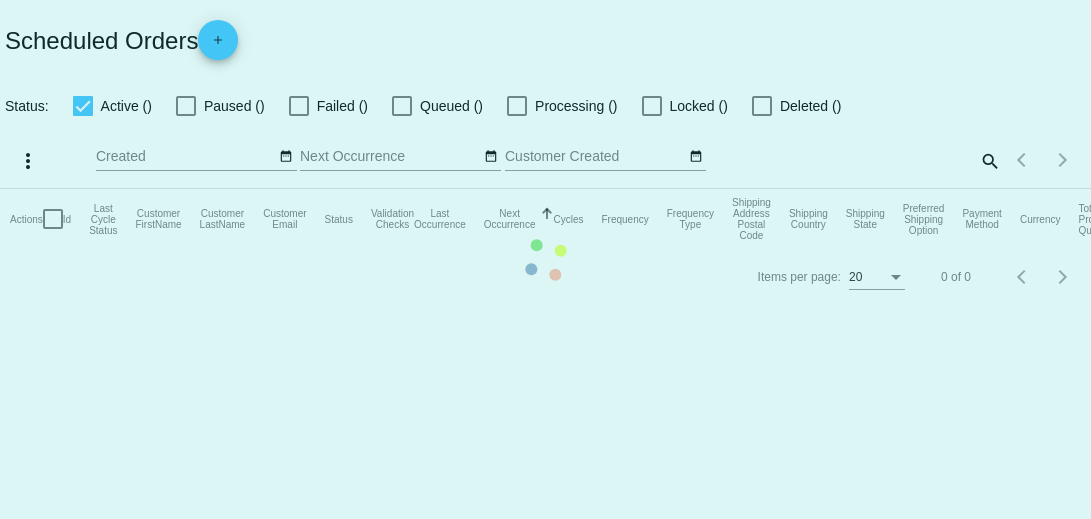 checkbox on "true" 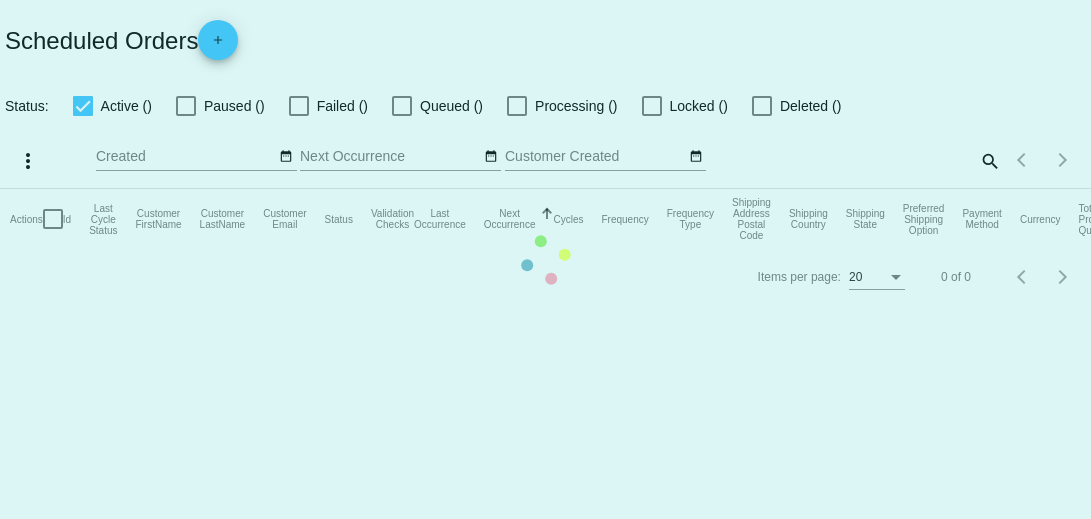 checkbox on "true" 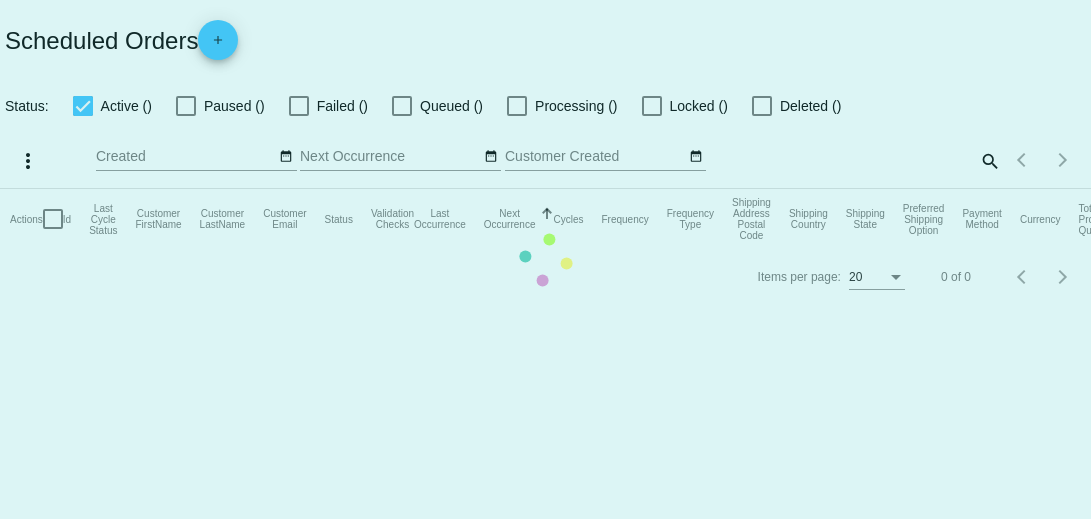 checkbox on "true" 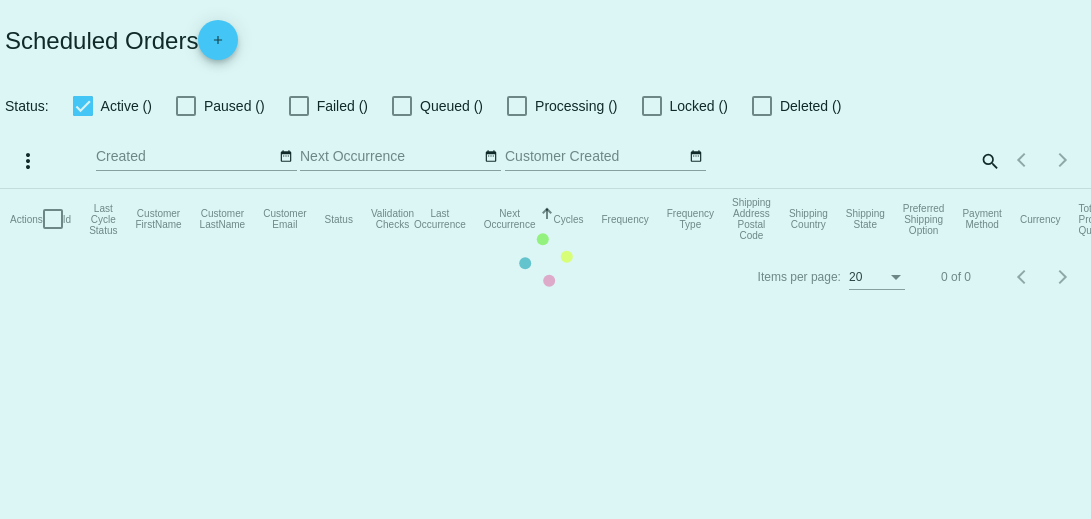 scroll, scrollTop: 0, scrollLeft: 0, axis: both 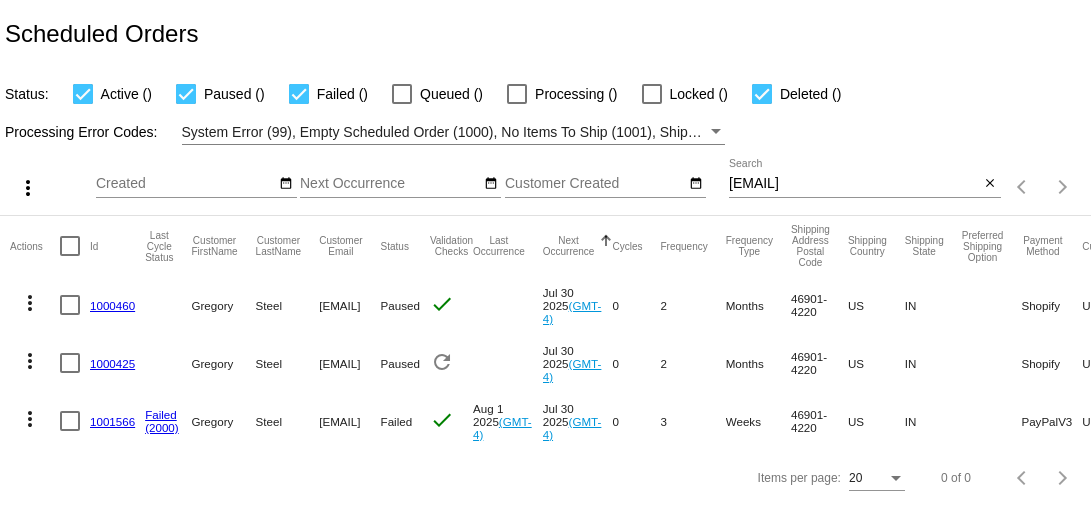 click on "1000460" 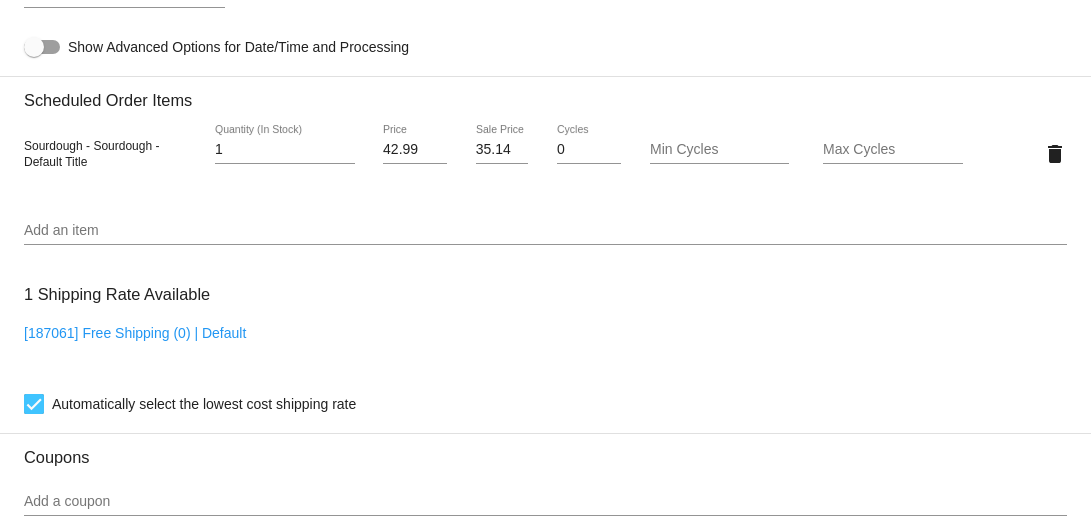 scroll, scrollTop: 1139, scrollLeft: 0, axis: vertical 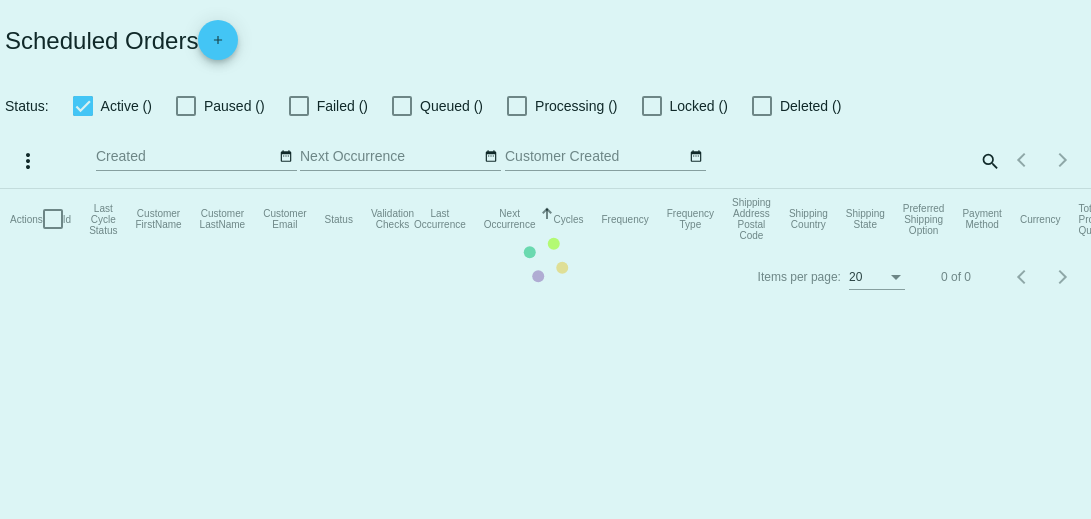 checkbox on "true" 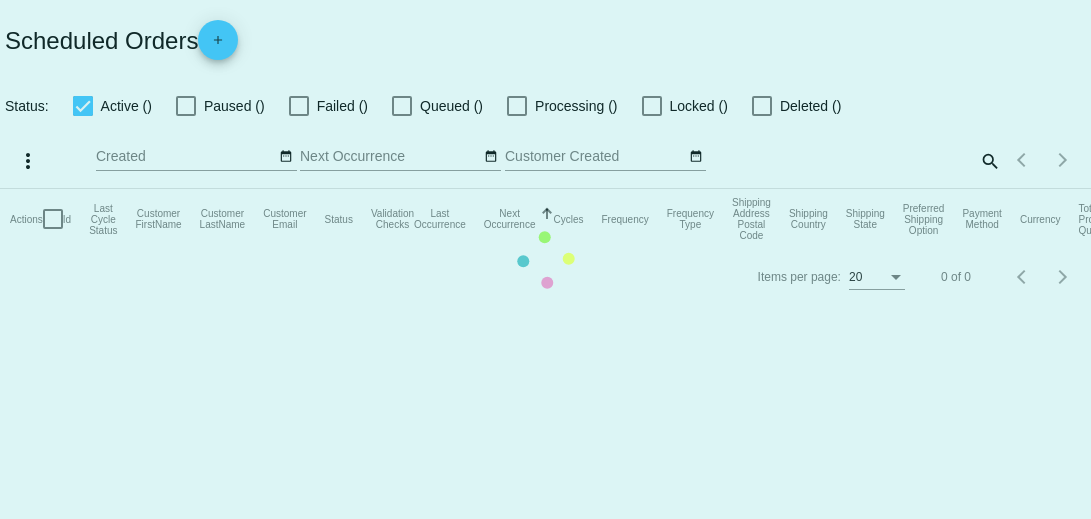 checkbox on "true" 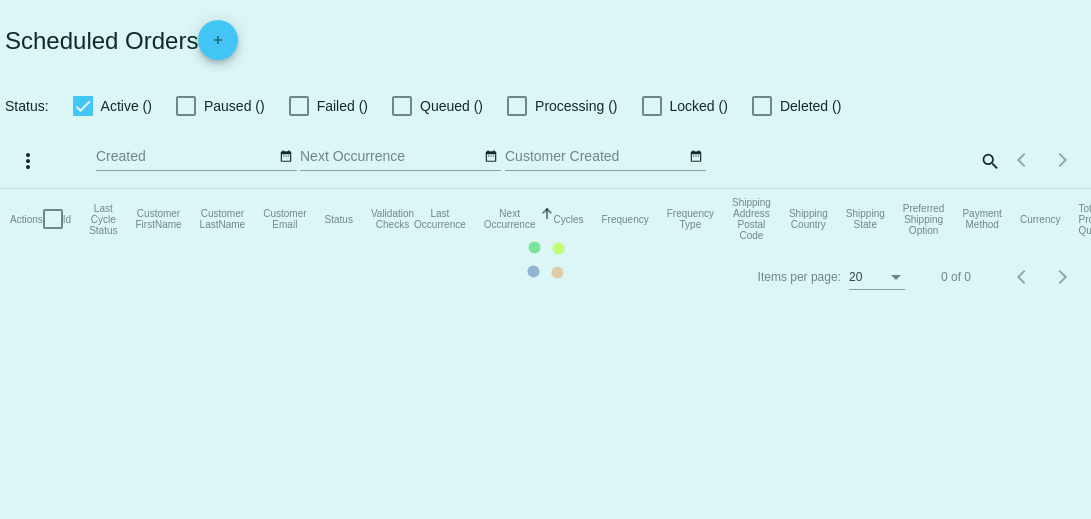 checkbox on "true" 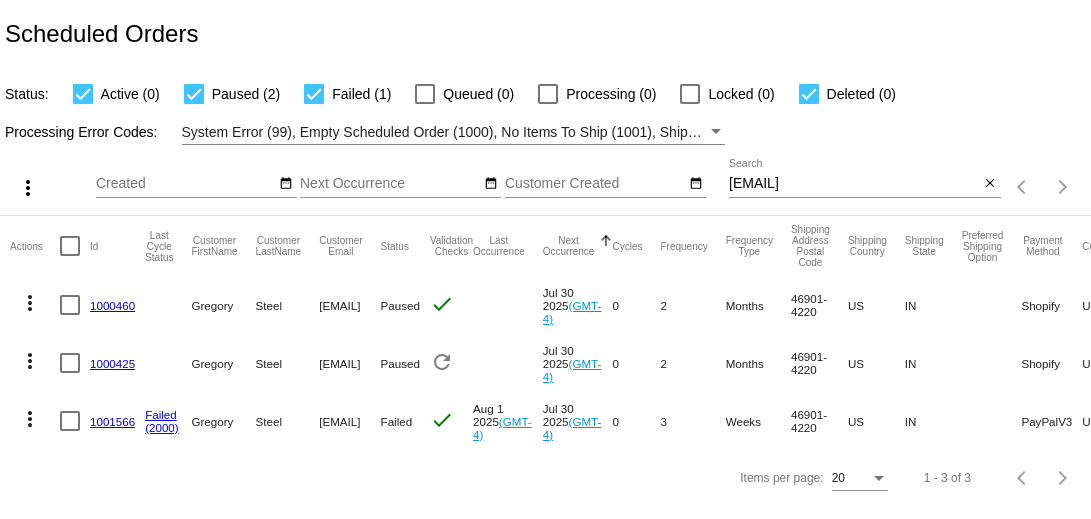 click on "1001566" 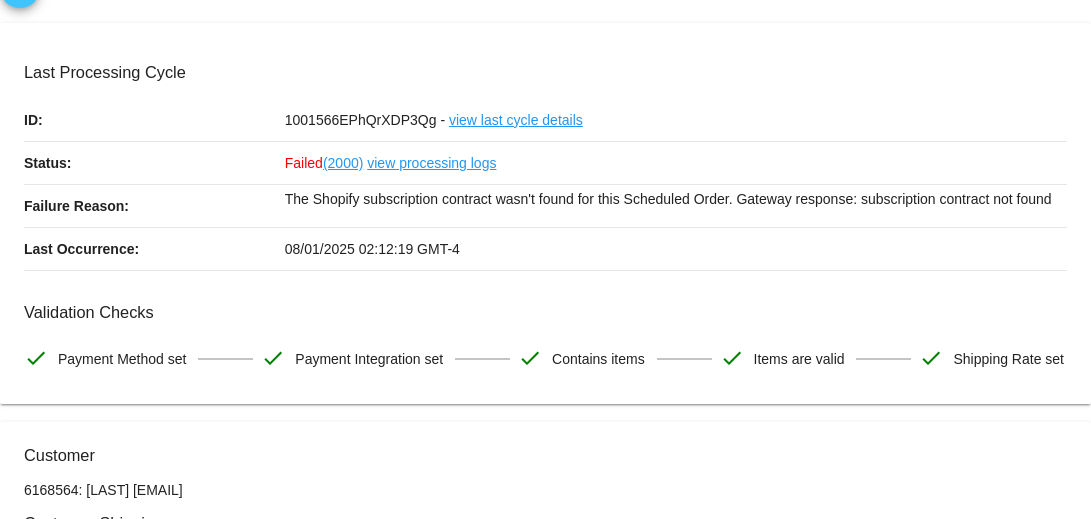 scroll, scrollTop: 0, scrollLeft: 0, axis: both 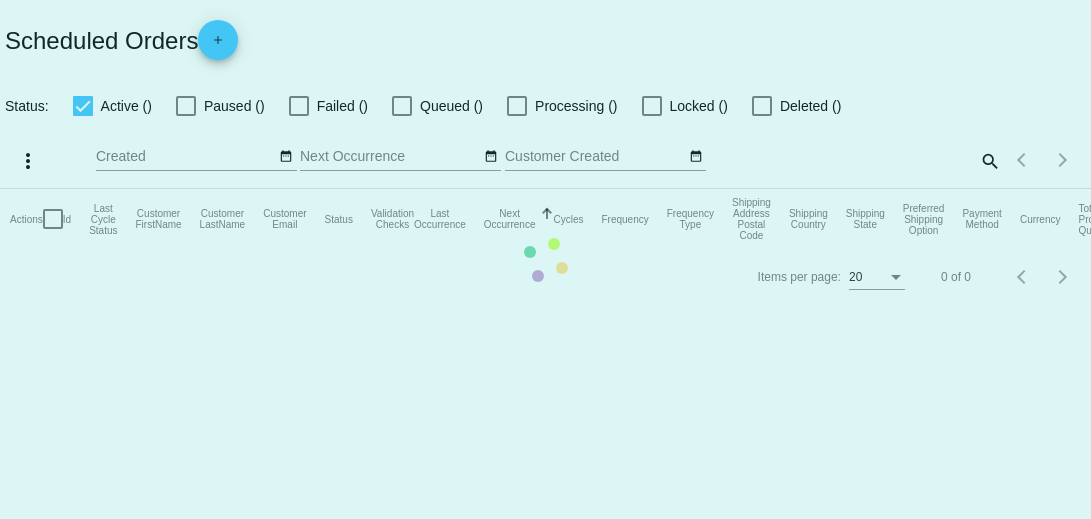 checkbox on "true" 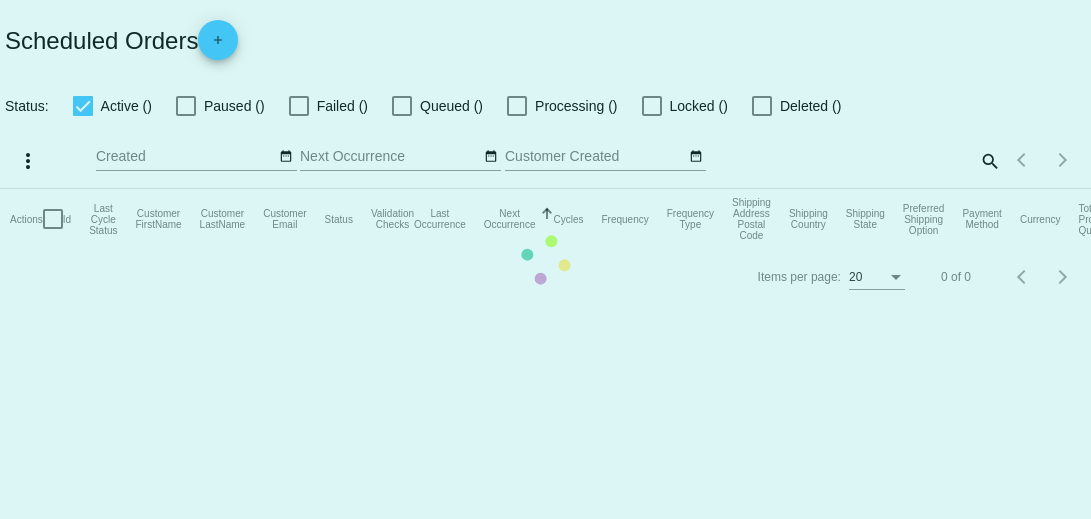 checkbox on "true" 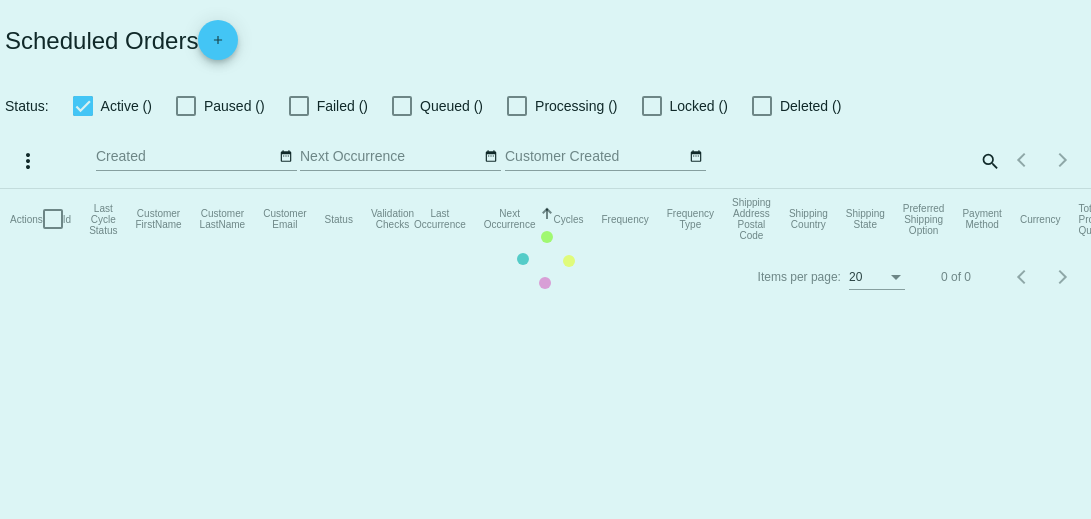 checkbox on "true" 